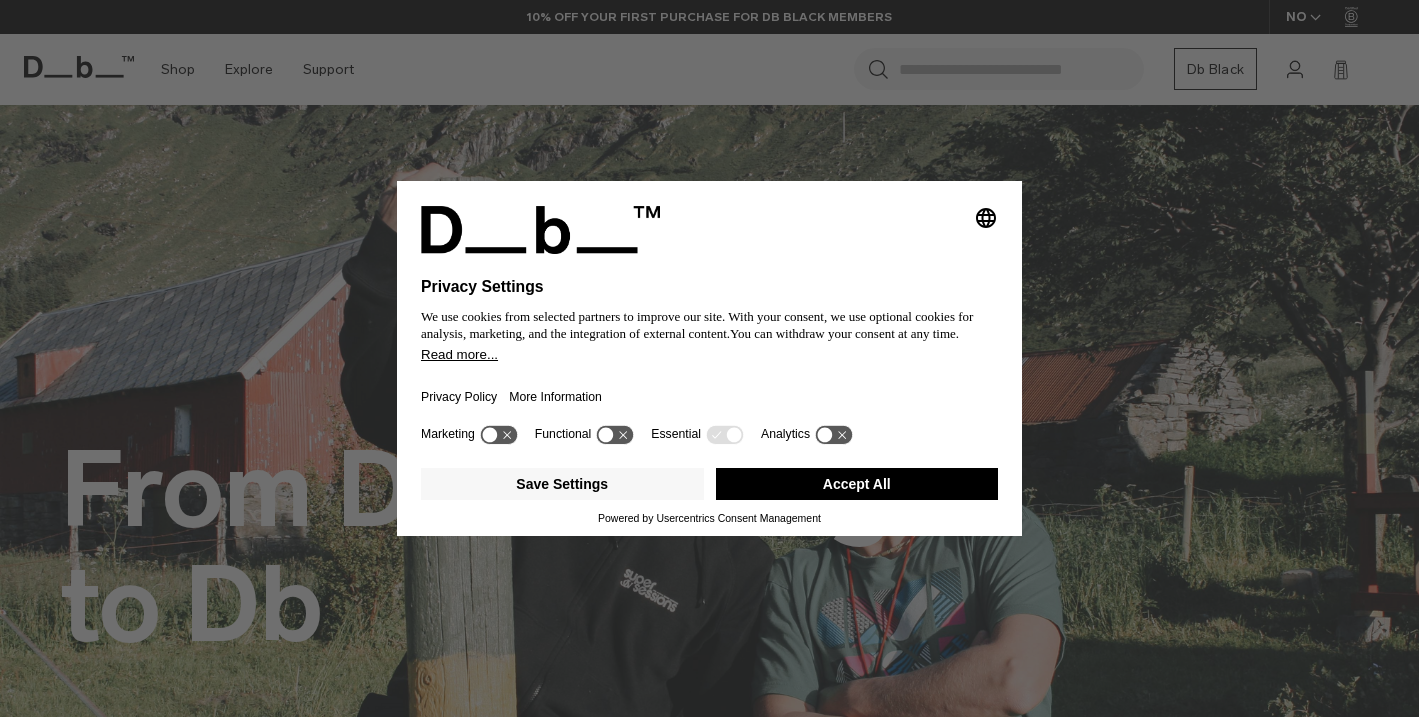 scroll, scrollTop: 0, scrollLeft: 0, axis: both 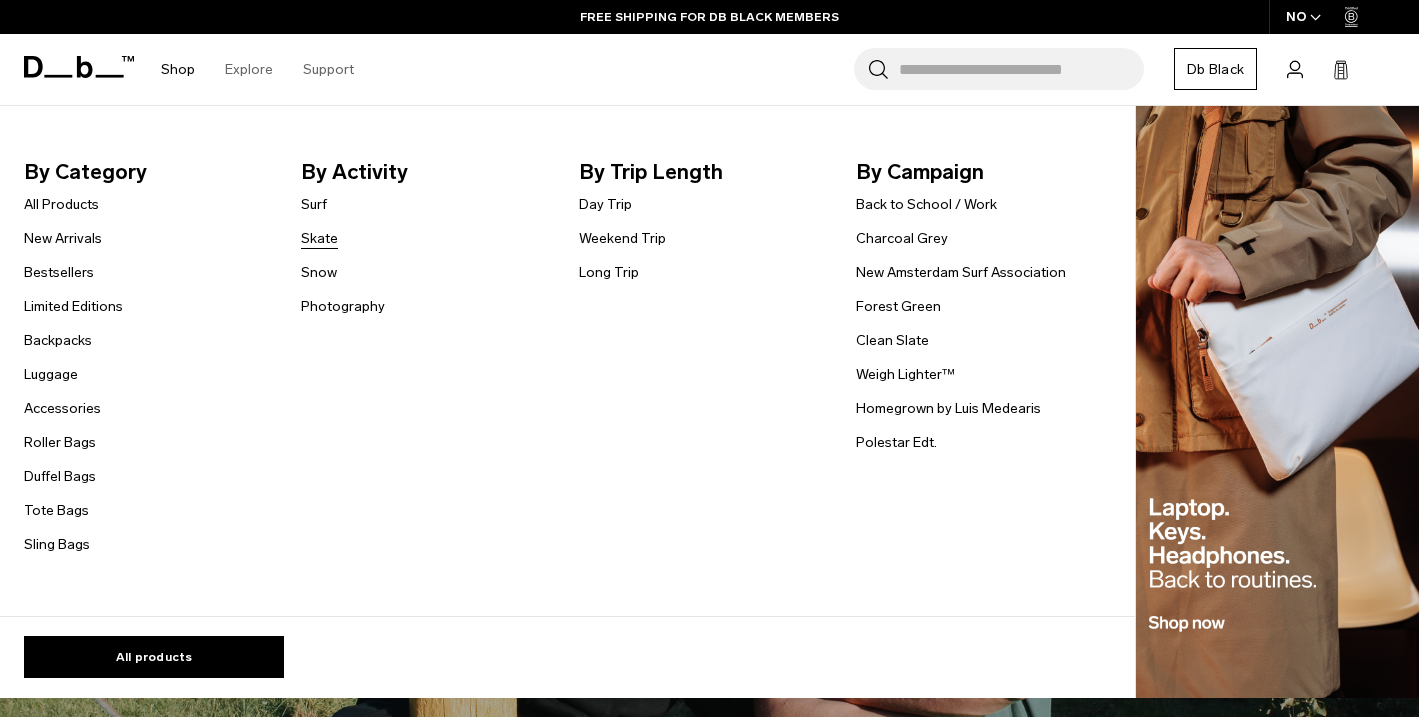 click on "Skate" at bounding box center (319, 238) 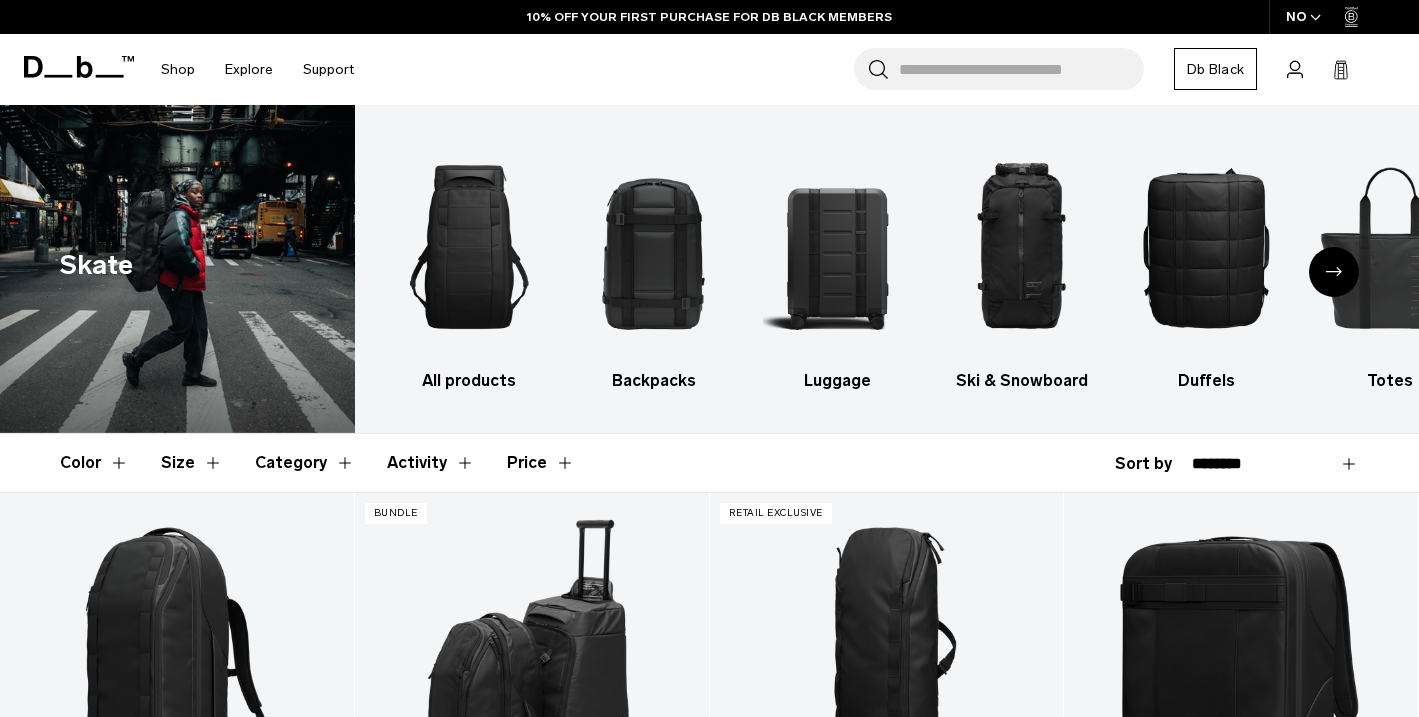 scroll, scrollTop: 0, scrollLeft: 0, axis: both 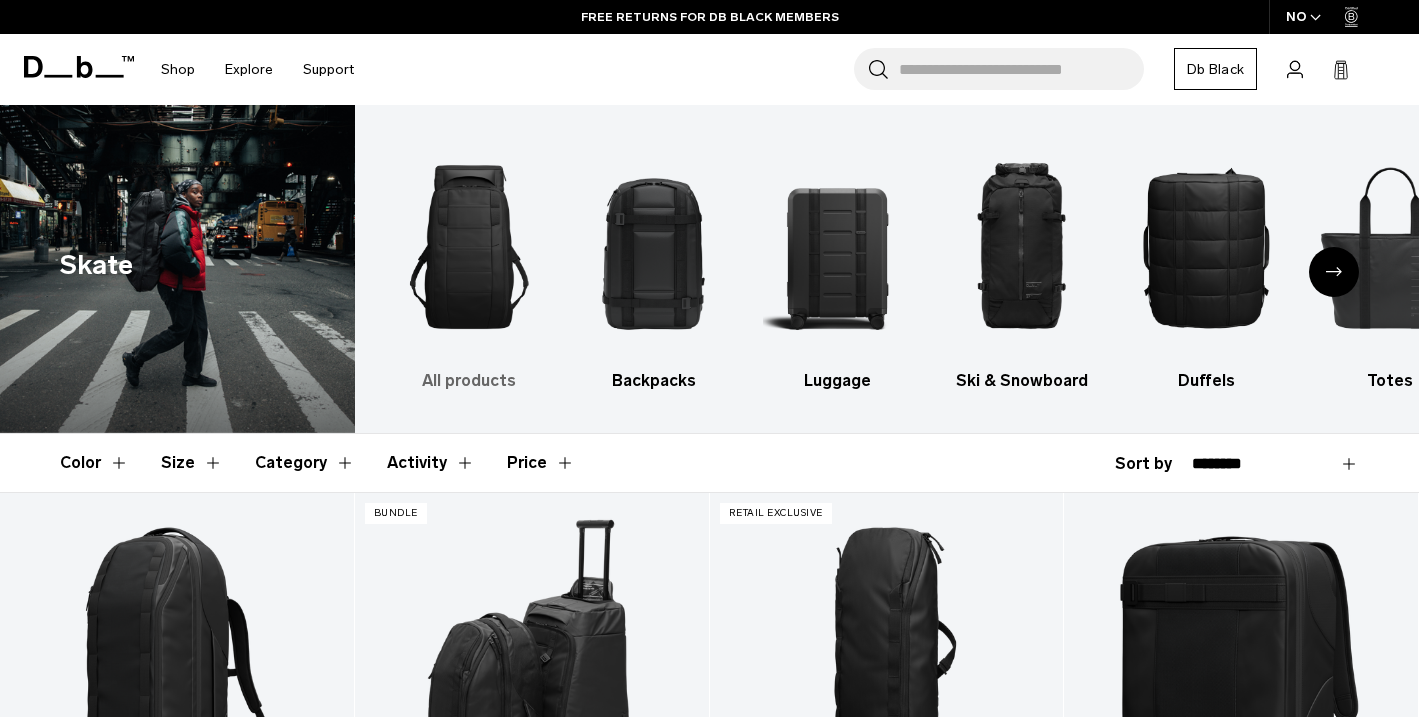 click at bounding box center (469, 247) 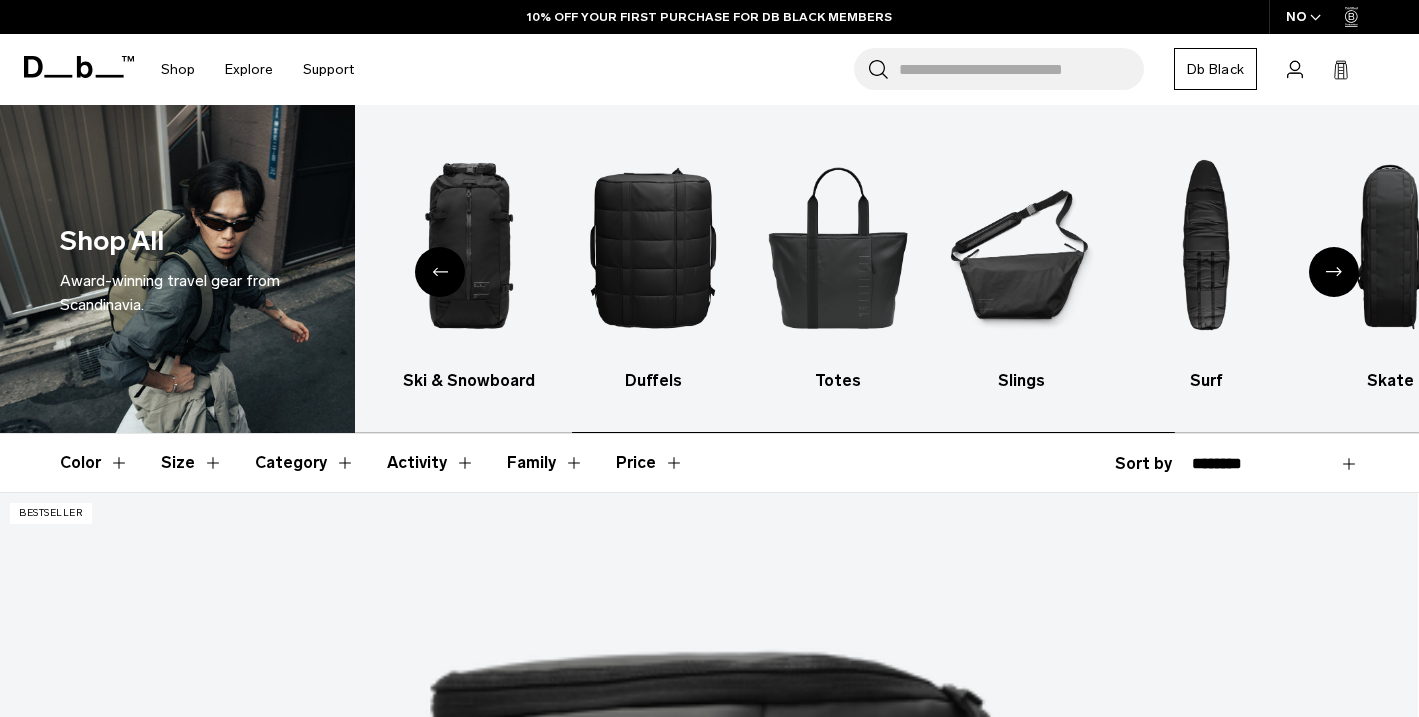 scroll, scrollTop: 0, scrollLeft: 0, axis: both 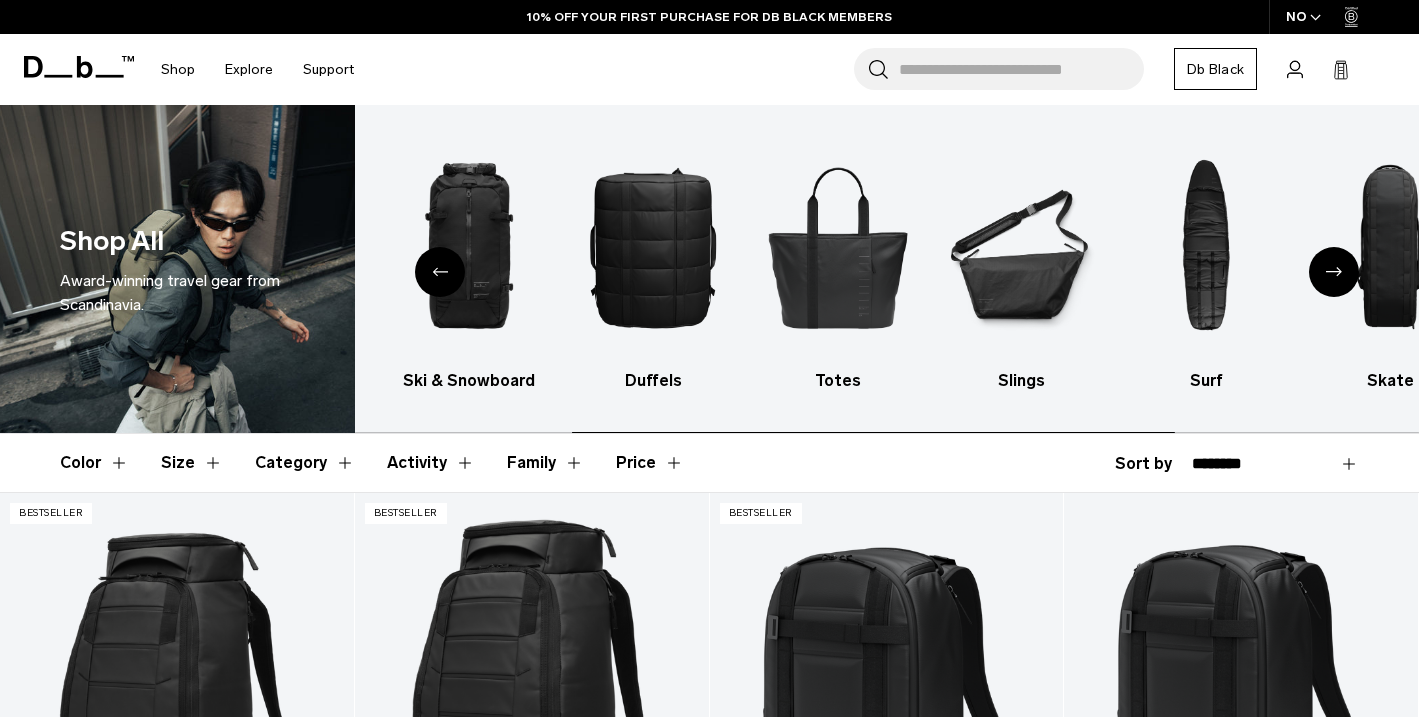 click 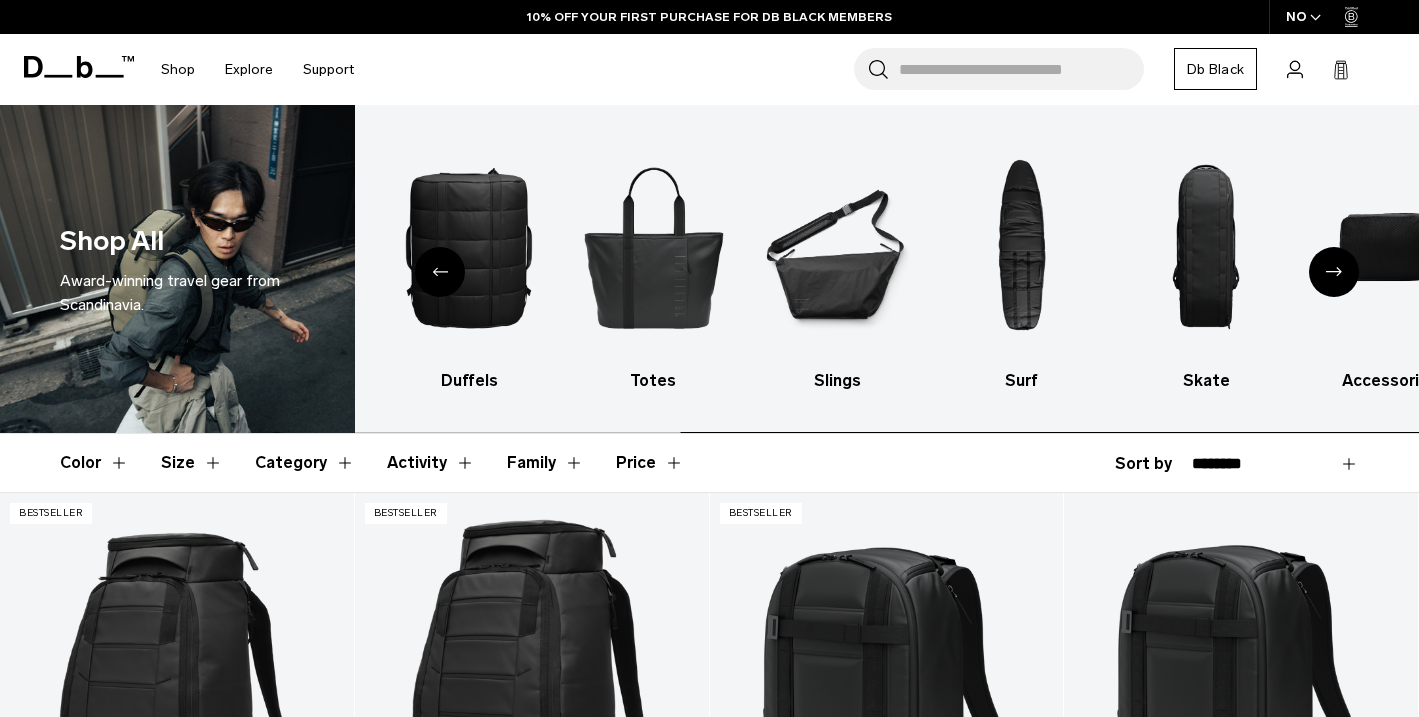 click 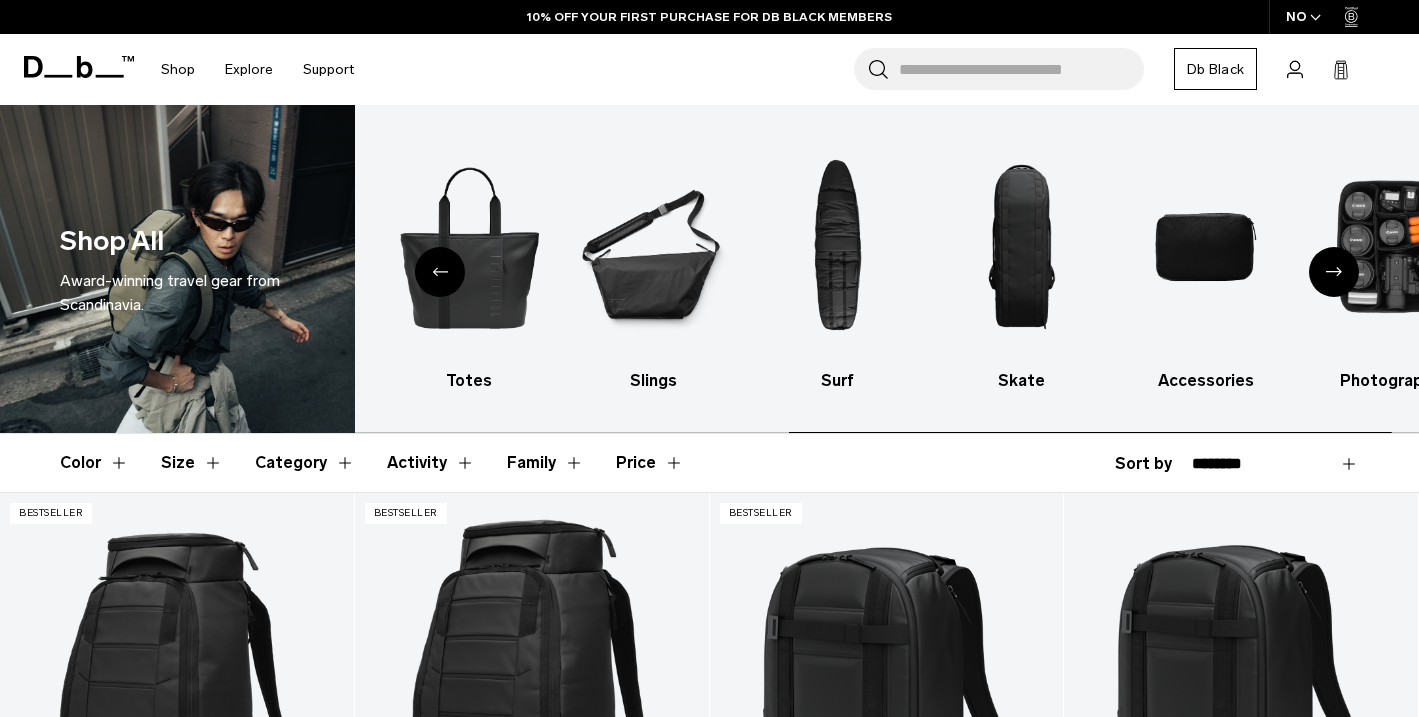 click 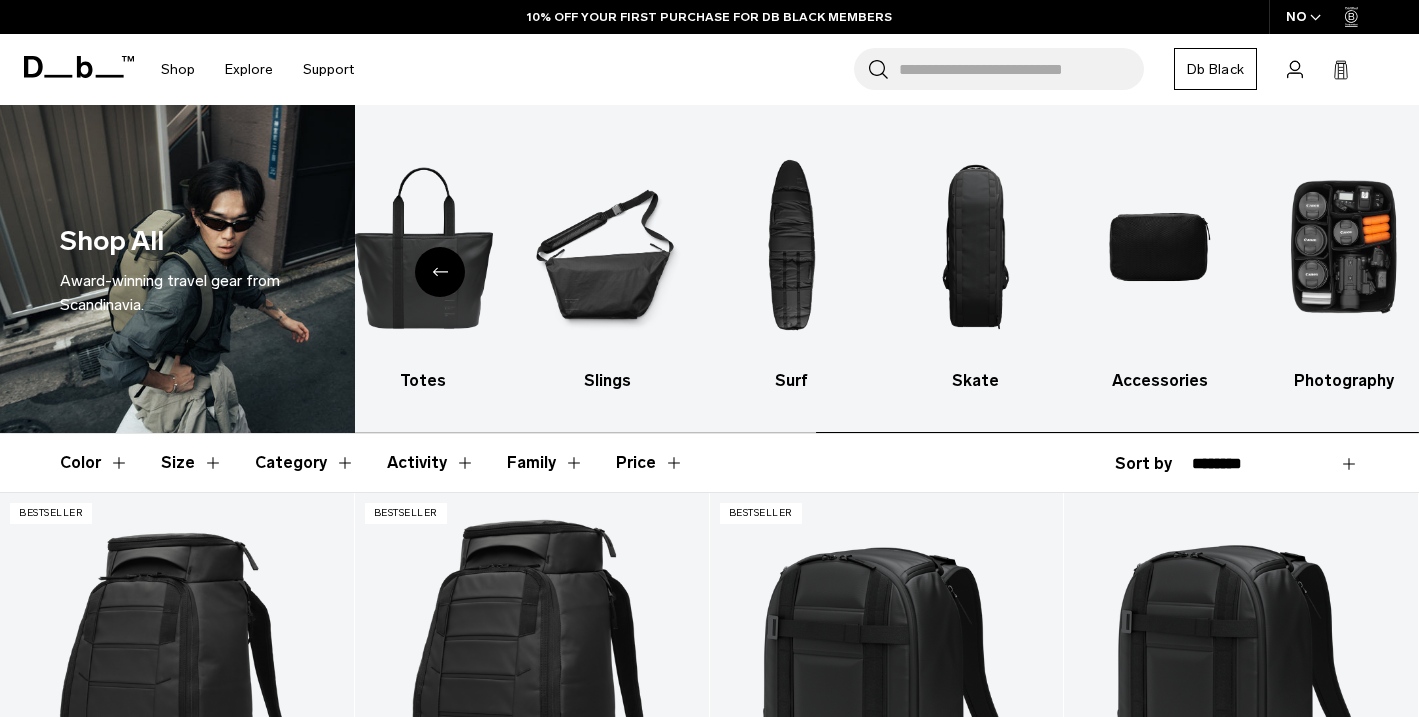 click at bounding box center [1344, 247] 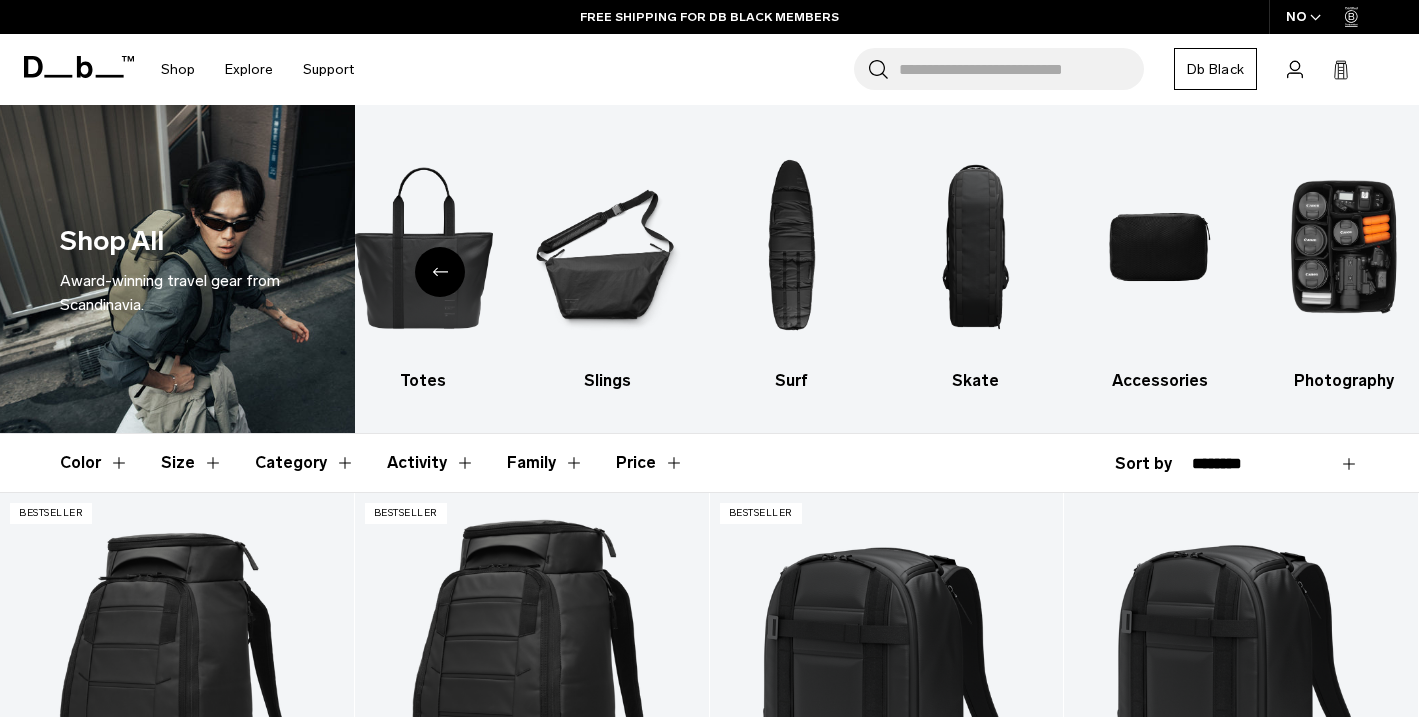 click on "**********" at bounding box center [1237, 464] 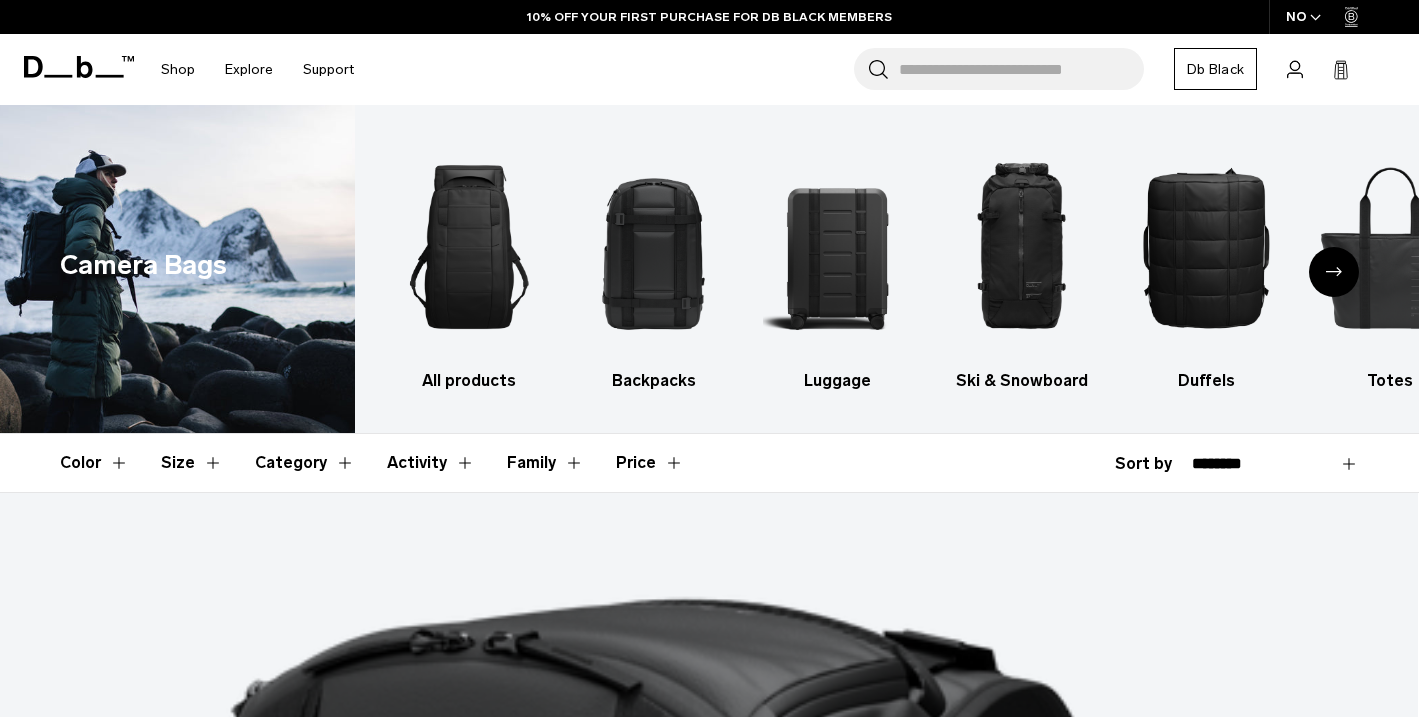 scroll, scrollTop: 0, scrollLeft: 0, axis: both 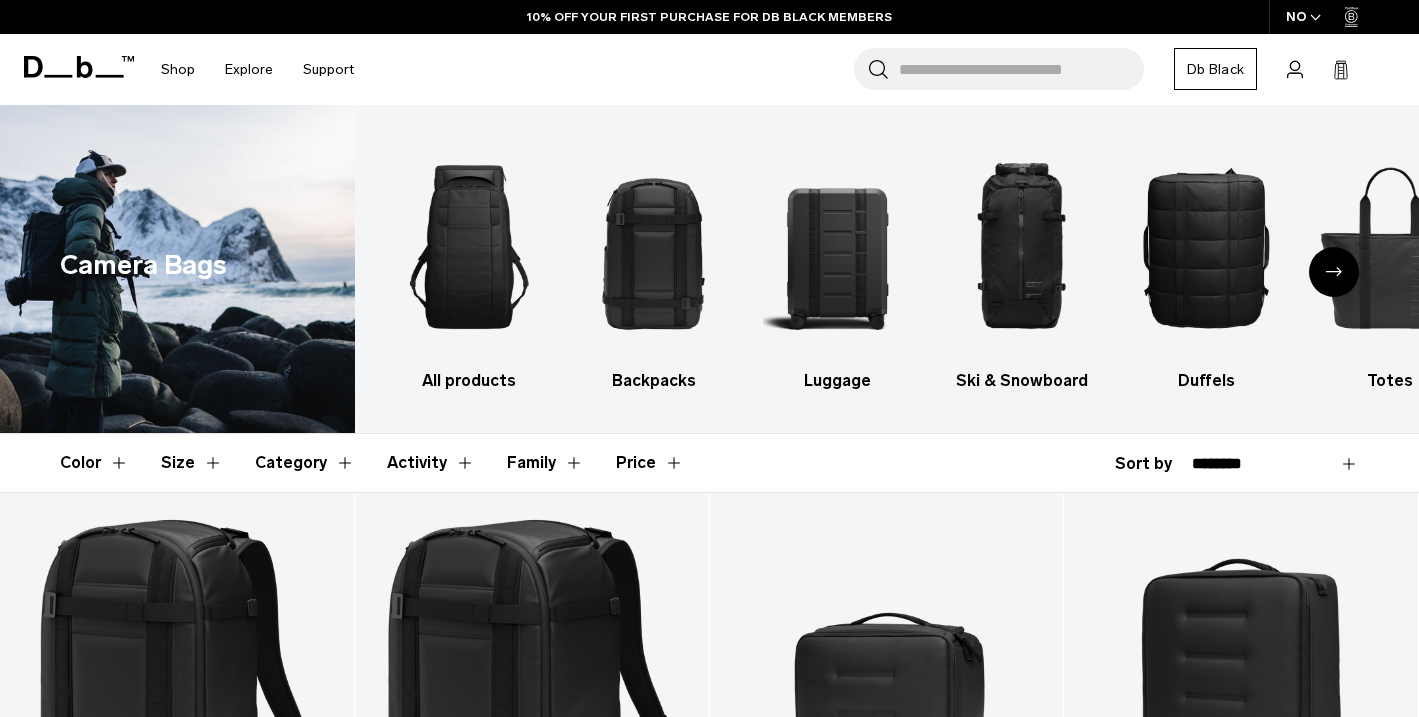 select on "**********" 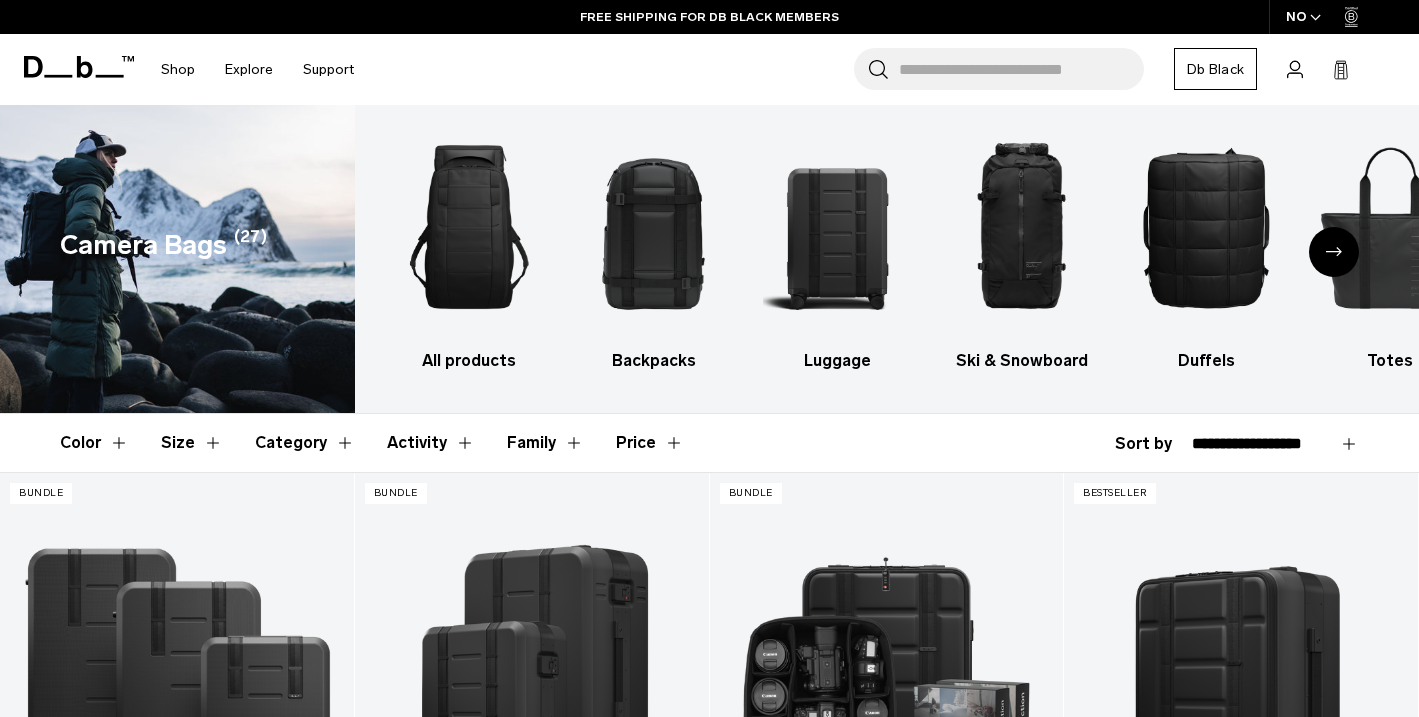 scroll, scrollTop: 22, scrollLeft: 0, axis: vertical 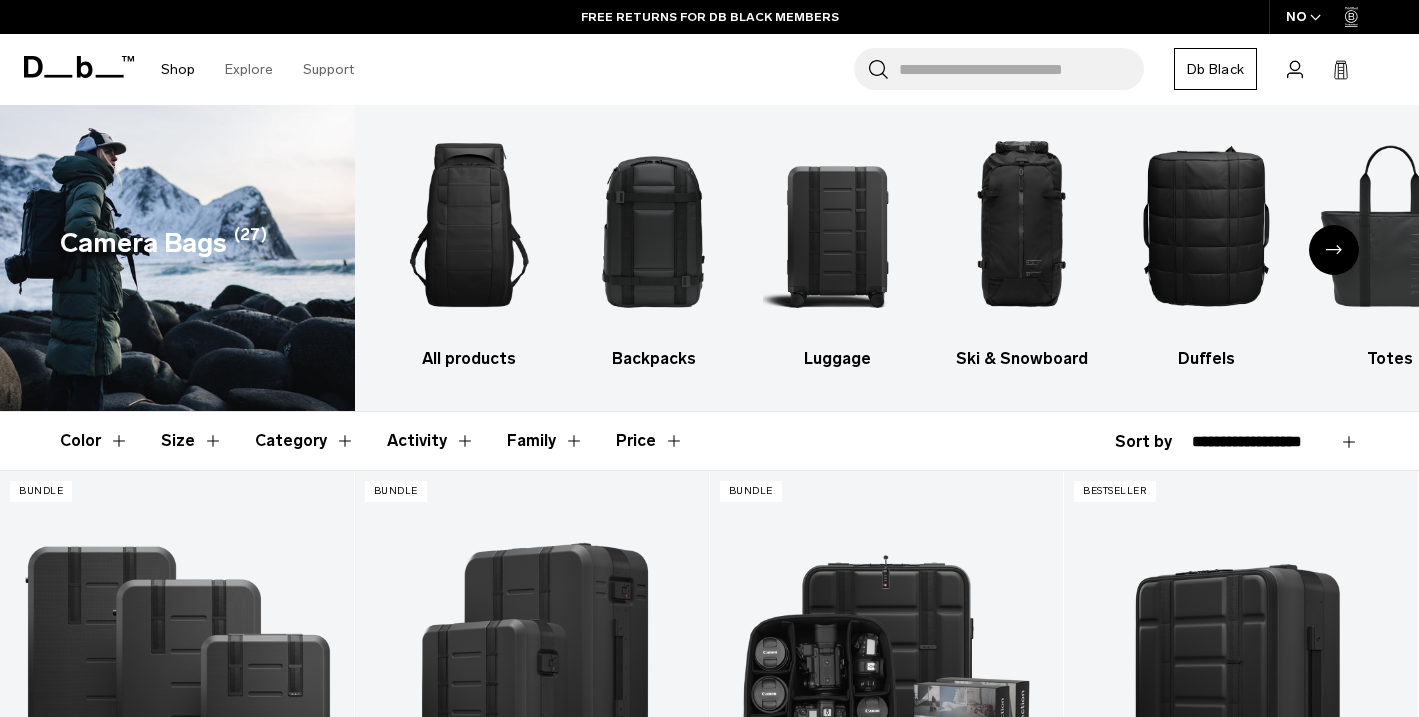 click on "Skip to content
Summer Sale Ends In:
00
days,
00
hours,
00
minutes ,
00
seconds
BUY NOW, PAY LATER WITH KLARNA
10% OFF YOUR FIRST PURCHASE FOR DB BLACK MEMBERS
FREE SHIPPING FOR DB BLACK MEMBERS
FREE RETURNS FOR DB BLACK MEMBERS
LIMITED LIFETIME WARRANTY FOR DB BLACK MEMBERS
BUY NOW, PAY LATER WITH KLARNA
10% OFF YOUR FIRST PURCHASE FOR DB BLACK MEMBERS
Summer Sale Ends In:
00
days,
00" at bounding box center (709, 336) 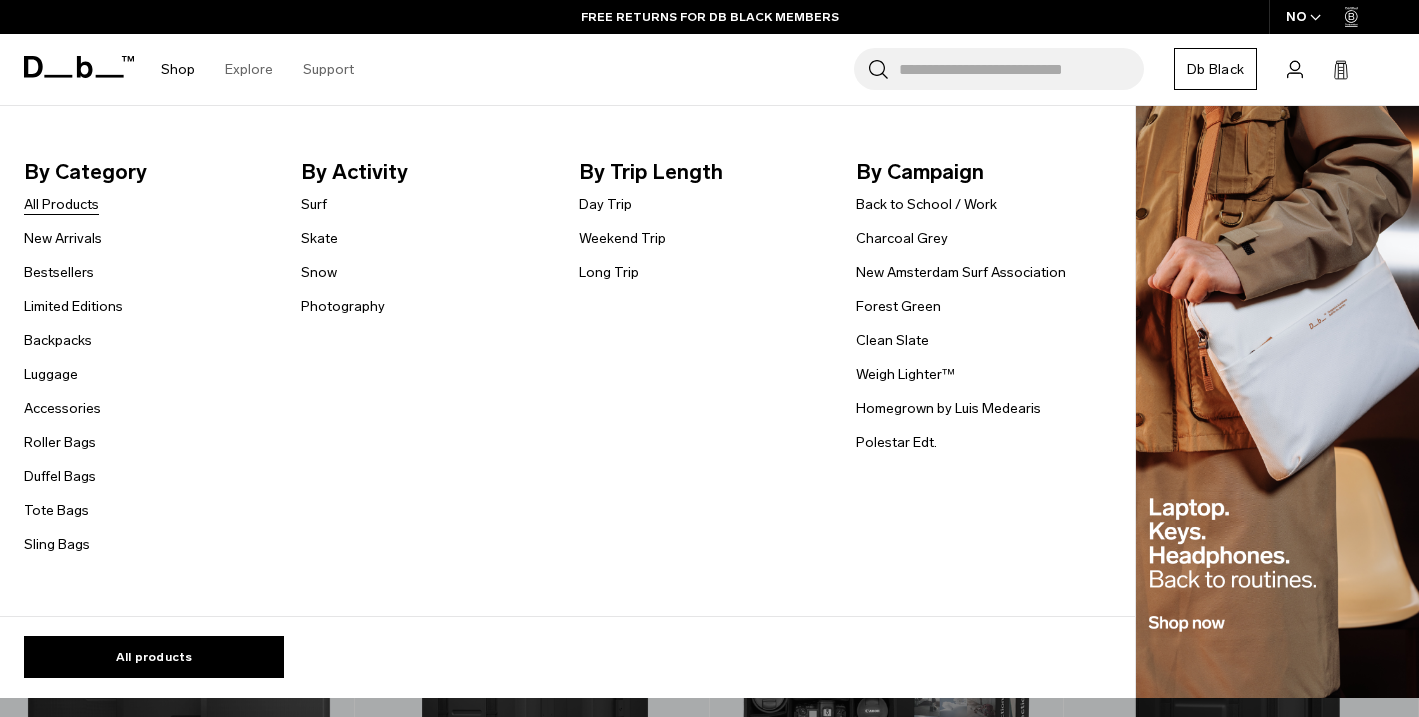 click on "All Products" at bounding box center [61, 204] 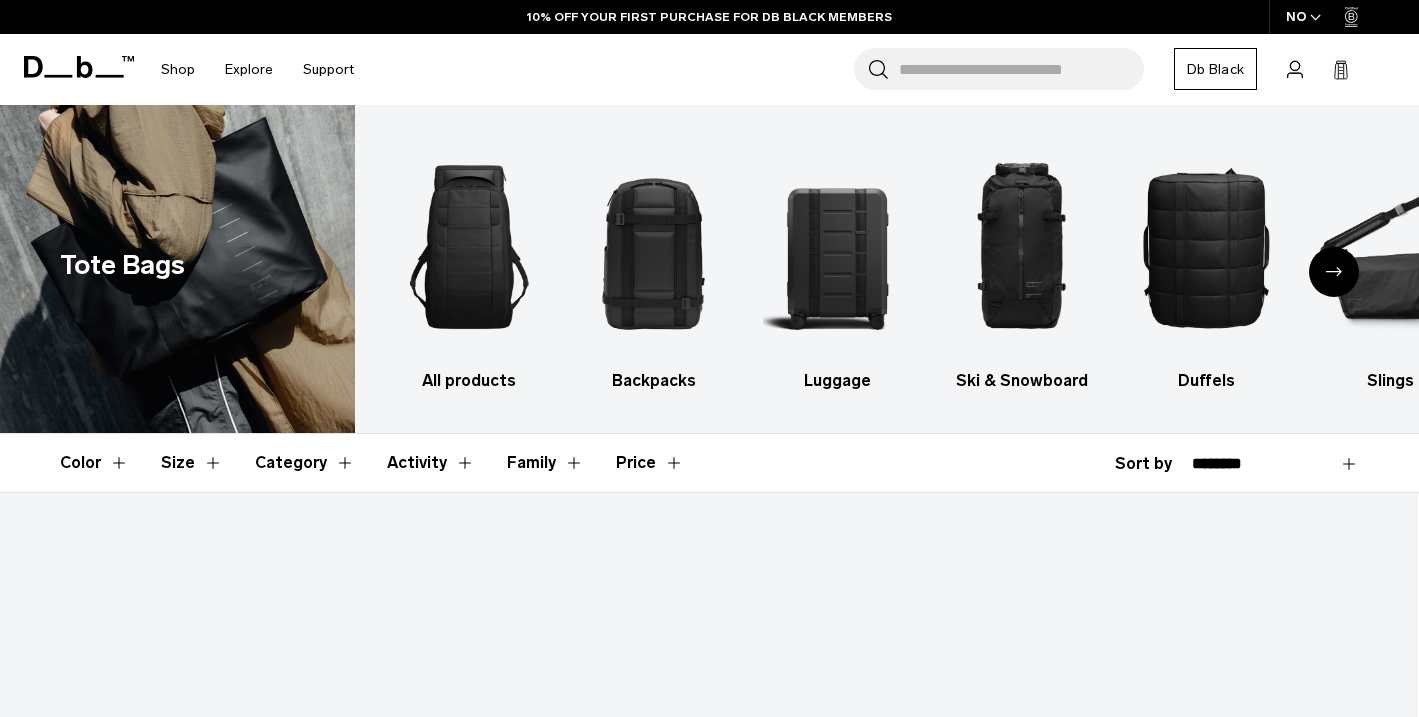 scroll, scrollTop: 0, scrollLeft: 0, axis: both 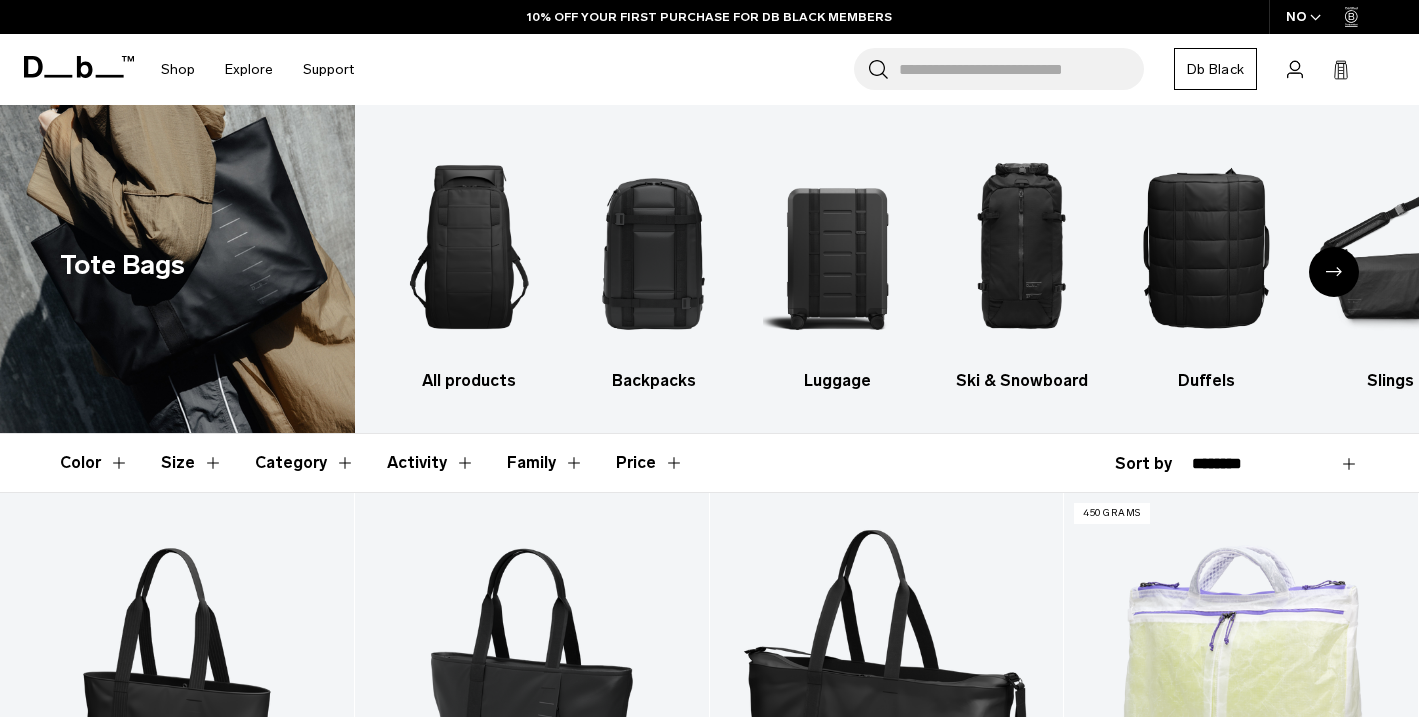 select on "**********" 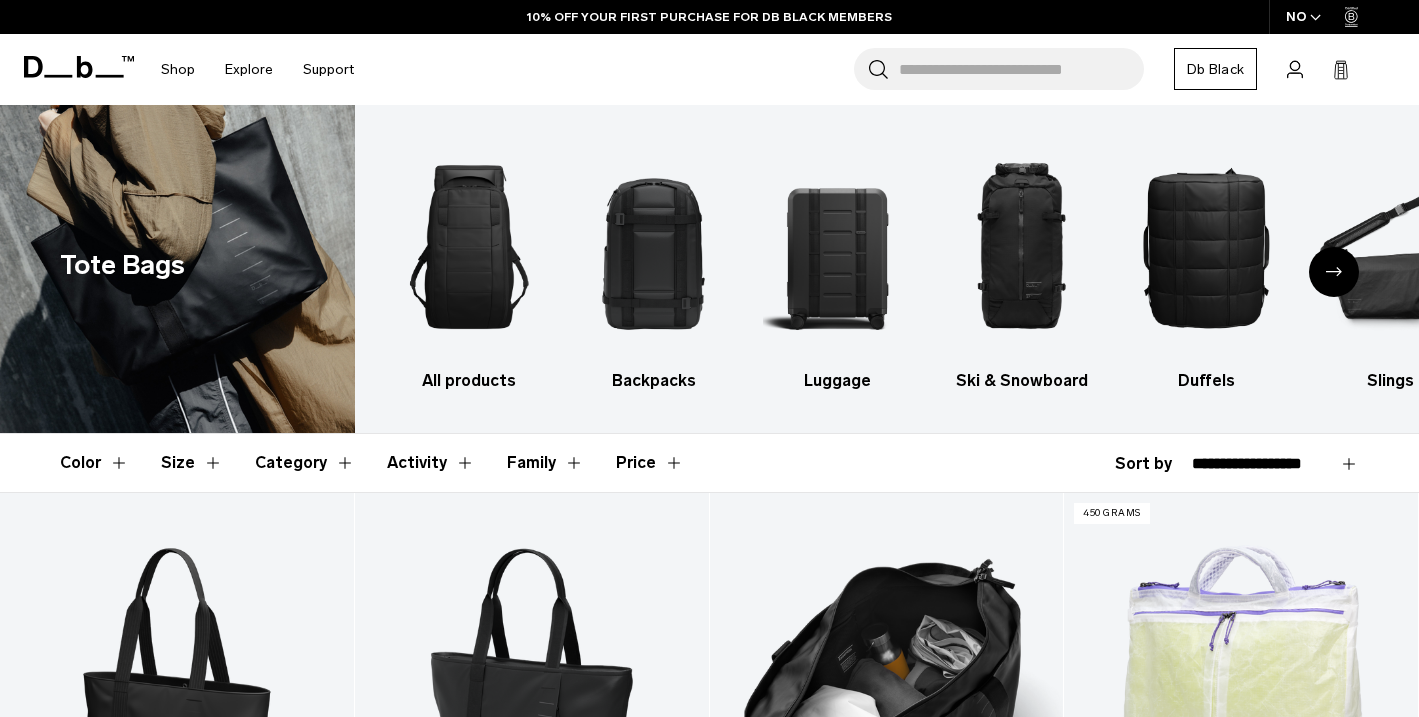 scroll, scrollTop: 0, scrollLeft: 0, axis: both 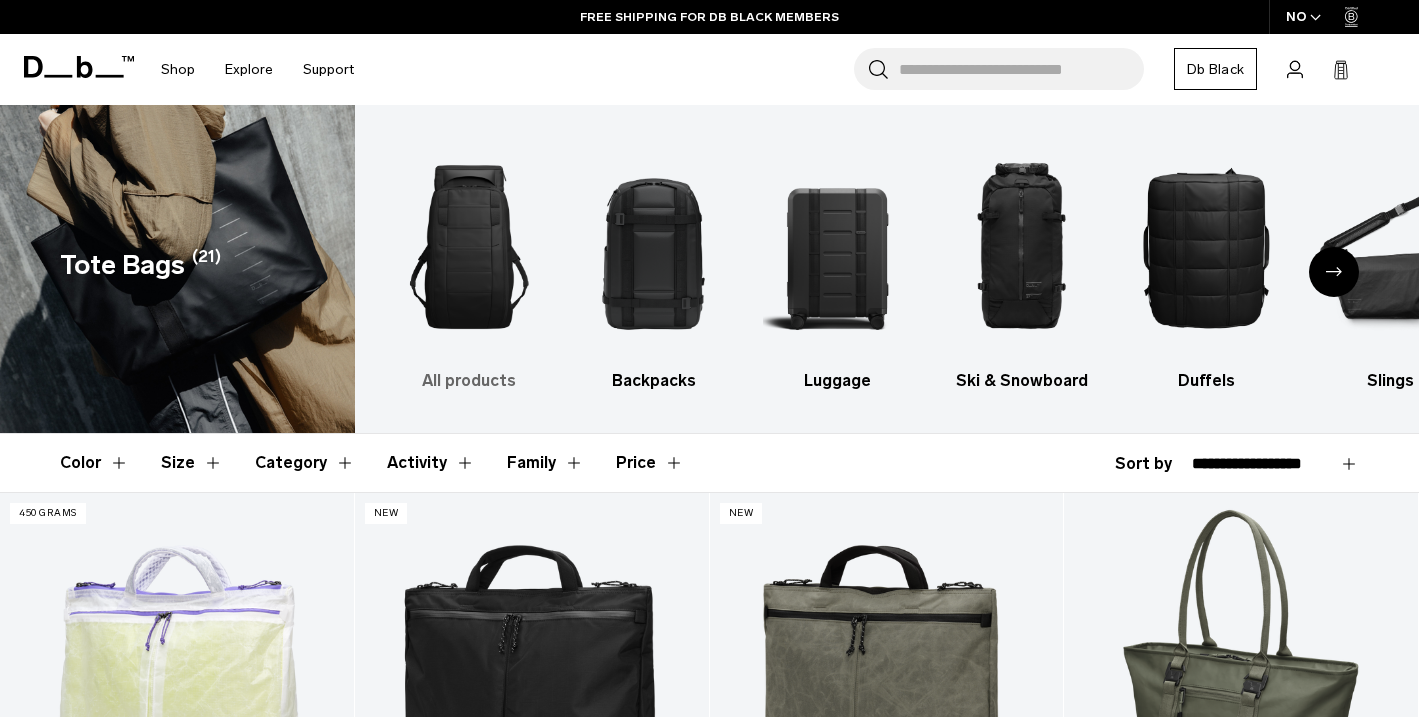 click at bounding box center (469, 247) 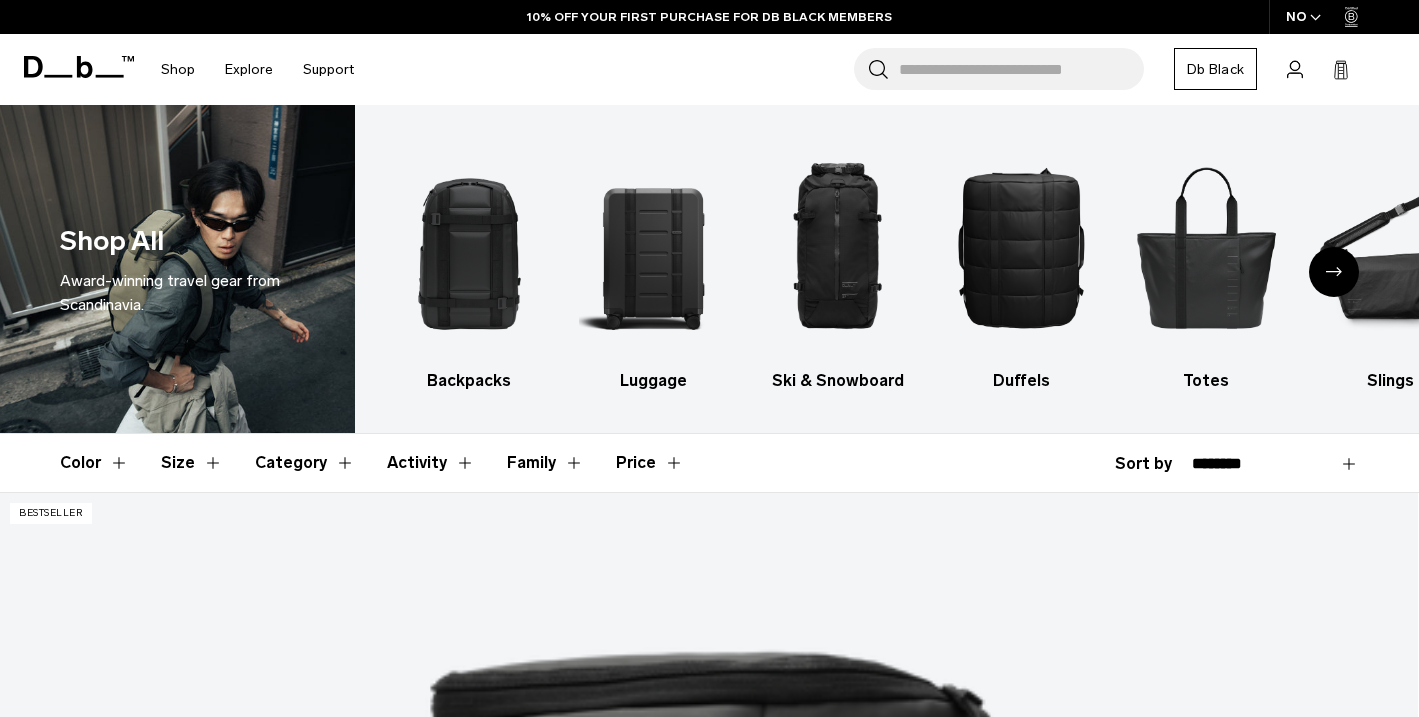 scroll, scrollTop: 0, scrollLeft: 0, axis: both 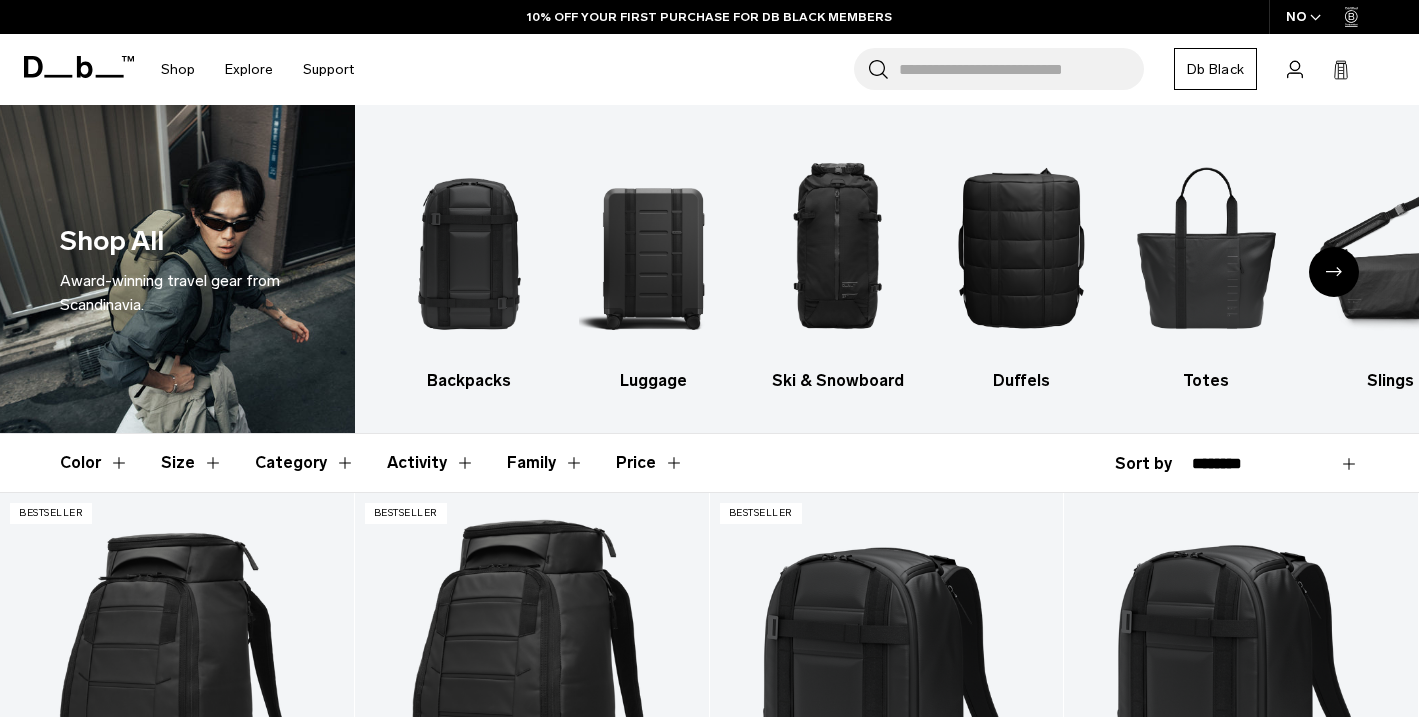 select on "**********" 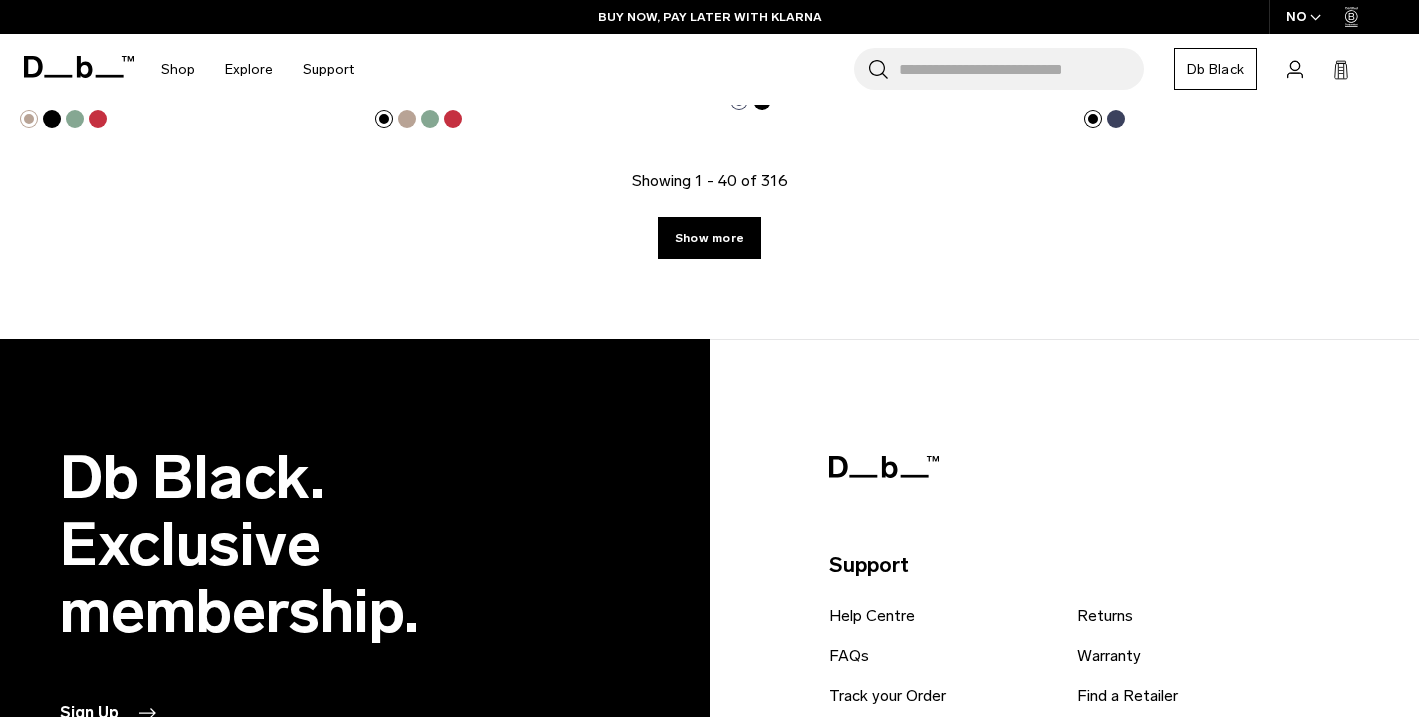 scroll, scrollTop: 5849, scrollLeft: 0, axis: vertical 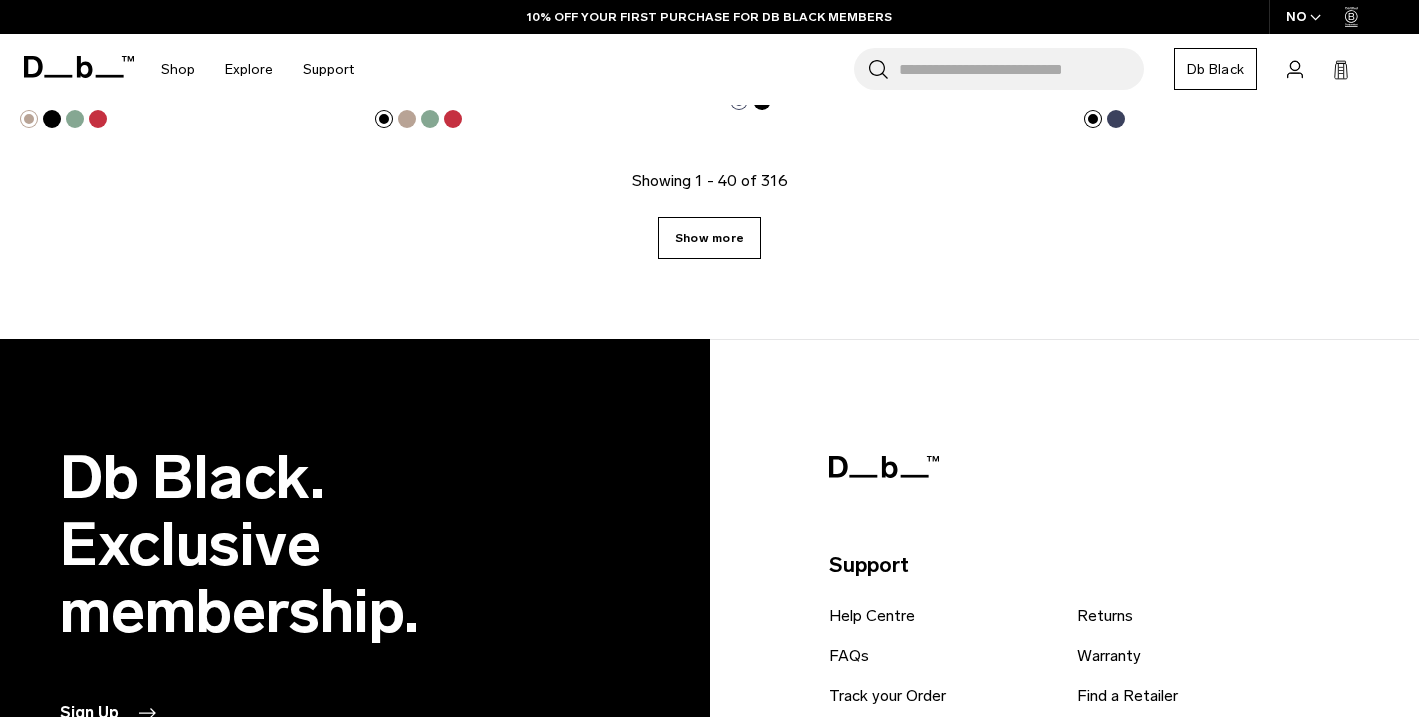 click on "Show more" at bounding box center [709, 238] 